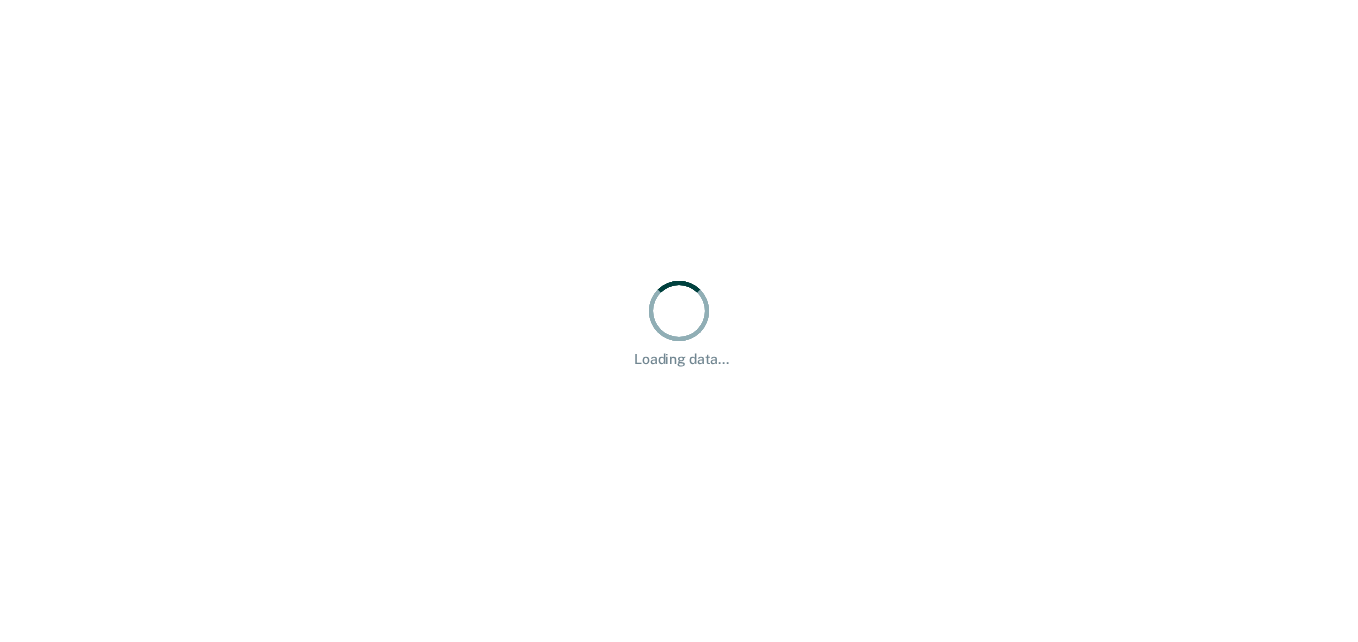 scroll, scrollTop: 0, scrollLeft: 0, axis: both 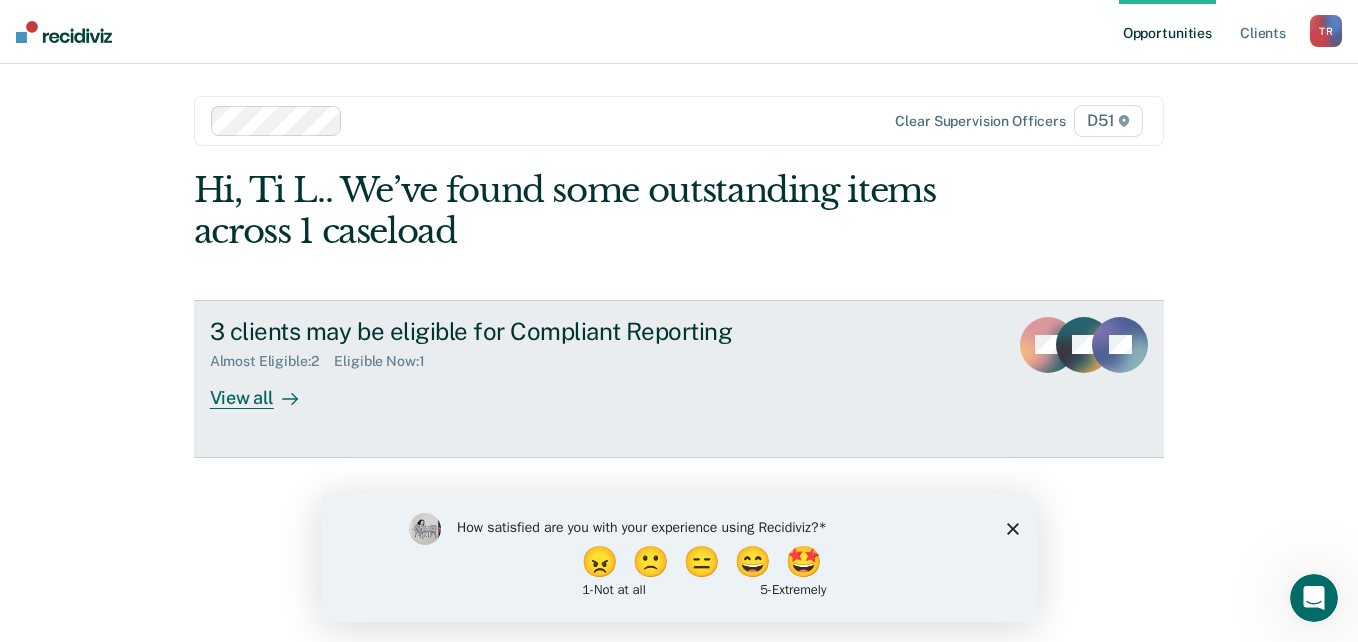click on "View all" at bounding box center (266, 389) 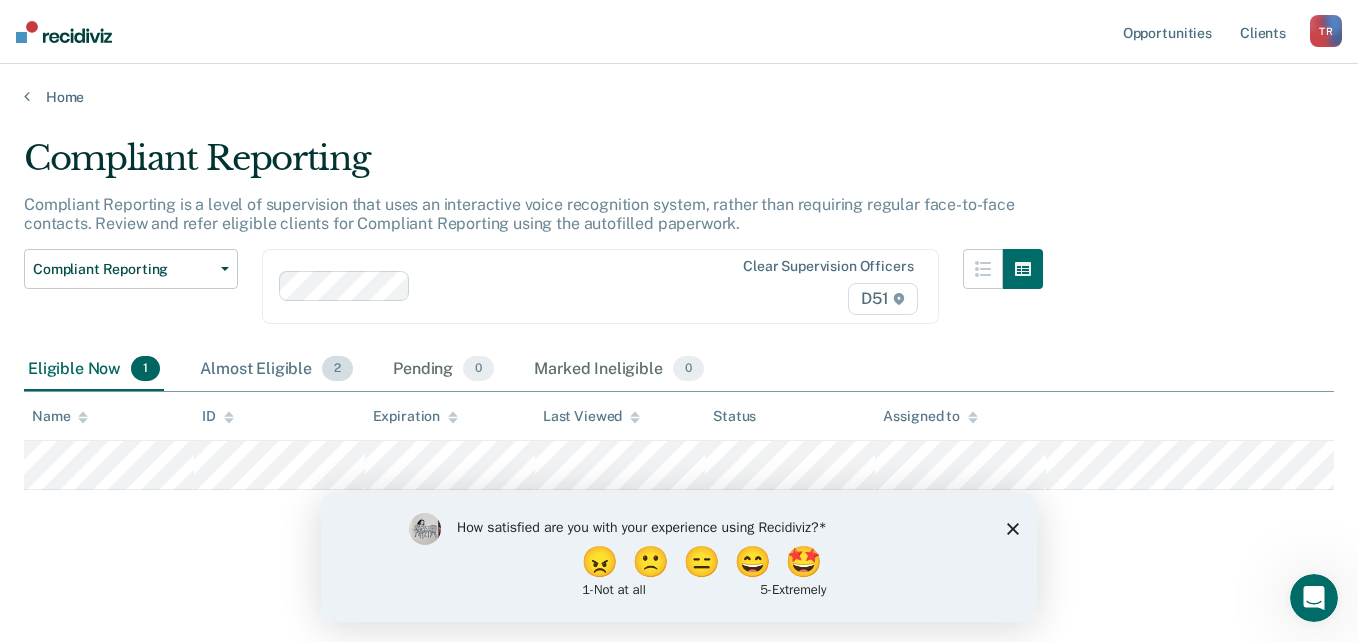click on "Almost Eligible 2" at bounding box center [276, 370] 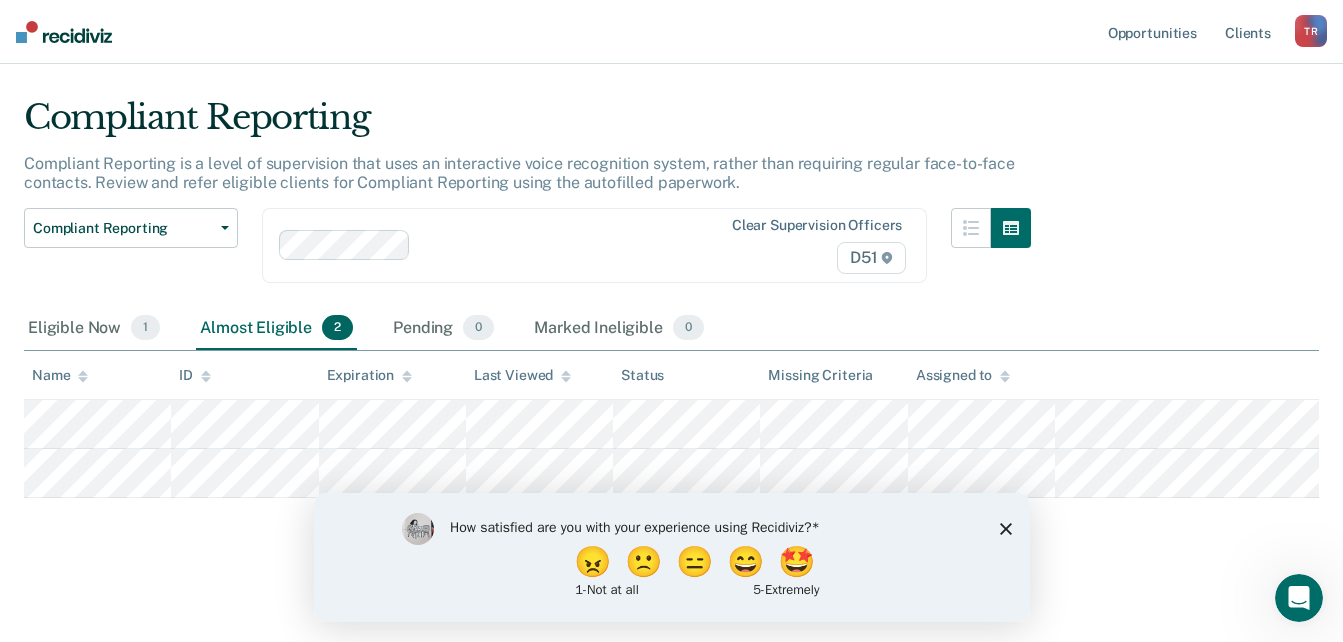 scroll, scrollTop: 69, scrollLeft: 0, axis: vertical 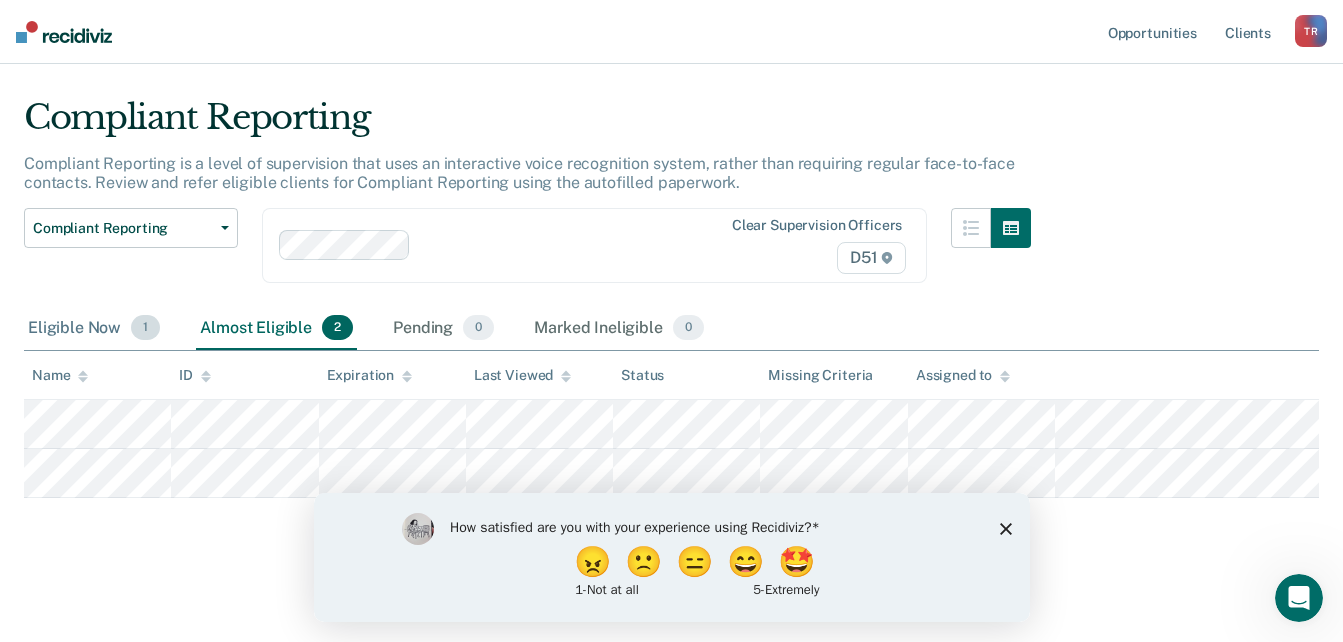 click on "Eligible Now 1" at bounding box center (94, 329) 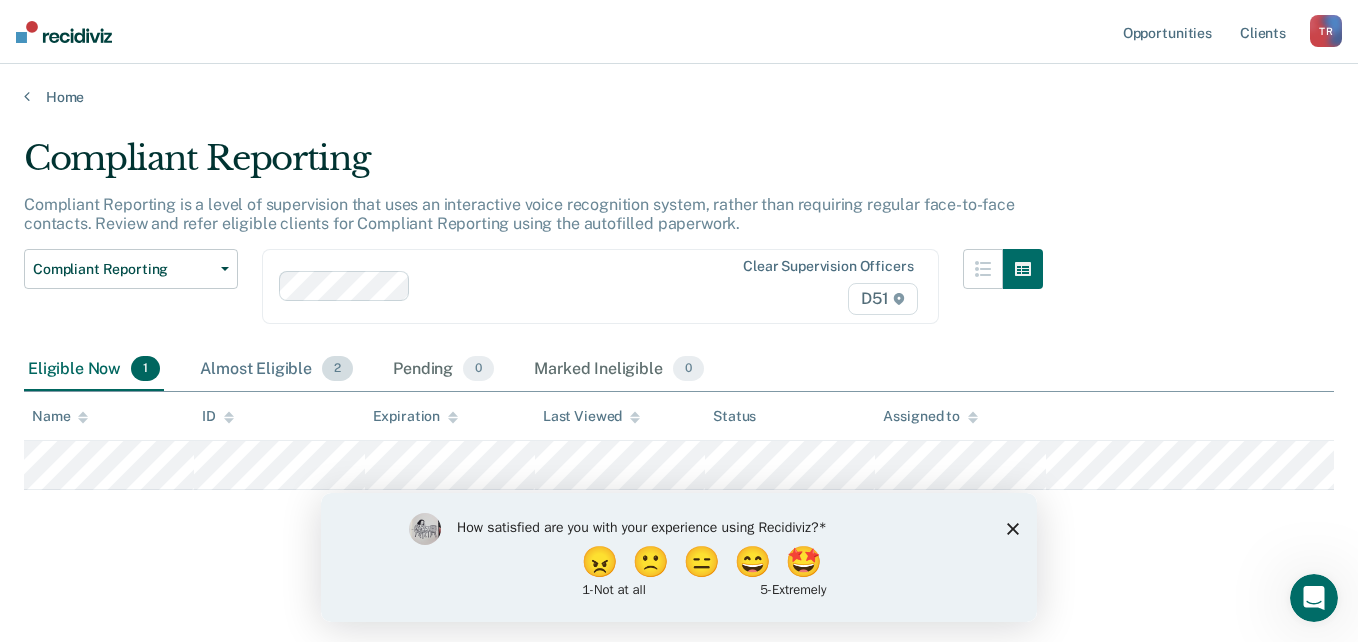 click on "Almost Eligible 2" at bounding box center (276, 370) 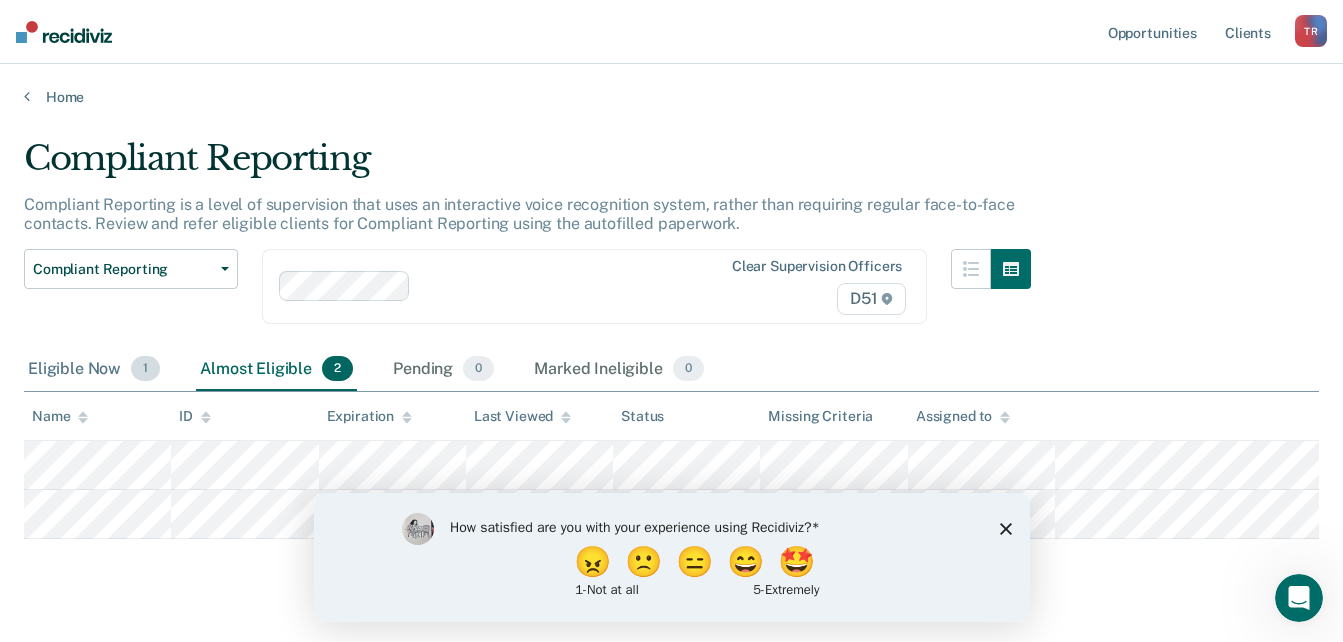 click on "Eligible Now 1" at bounding box center [94, 370] 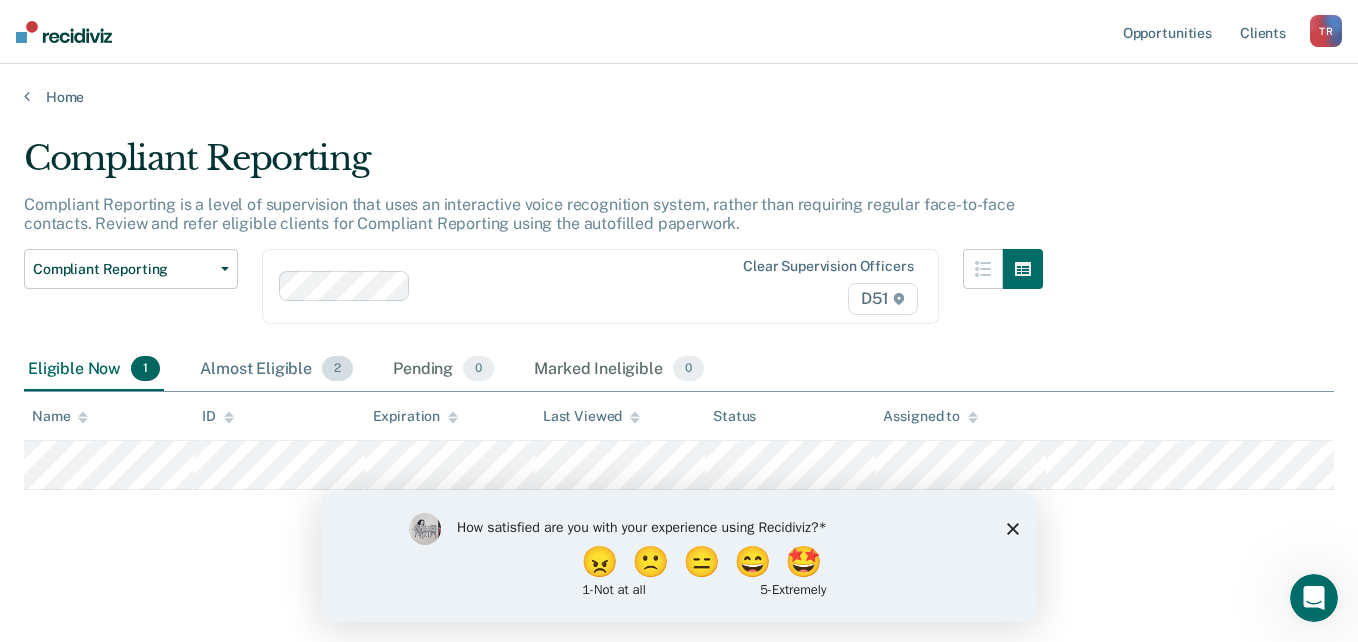 click on "Almost Eligible 2" at bounding box center (276, 370) 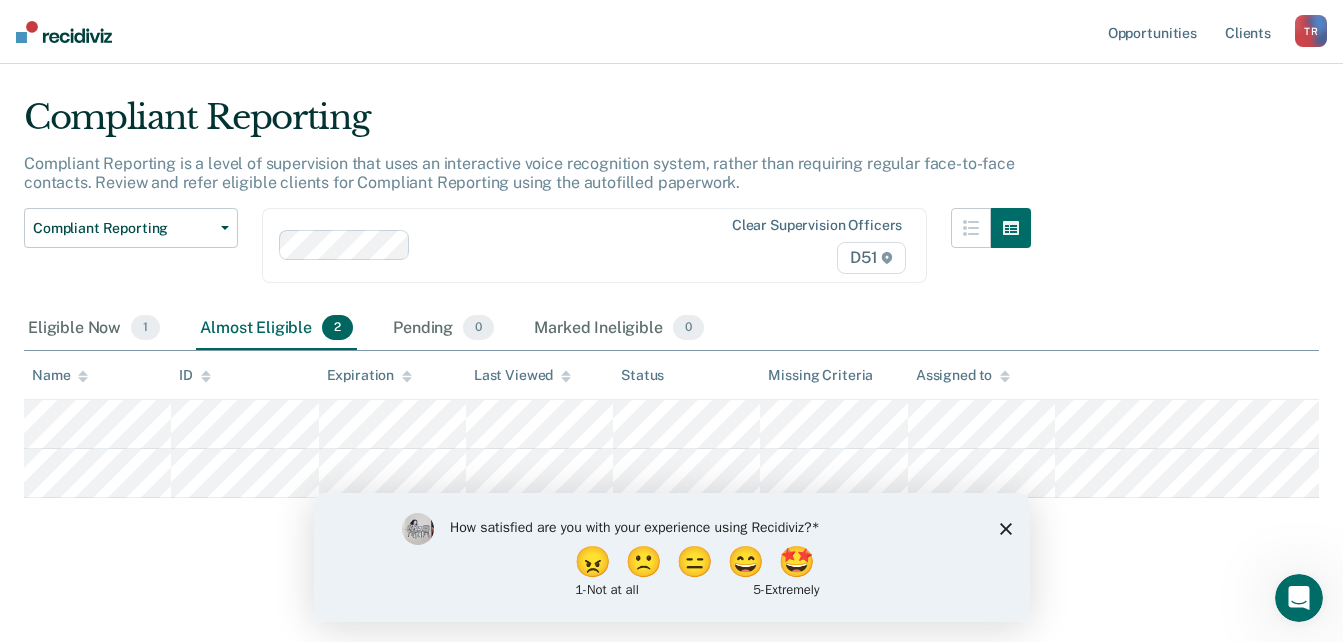 scroll, scrollTop: 69, scrollLeft: 0, axis: vertical 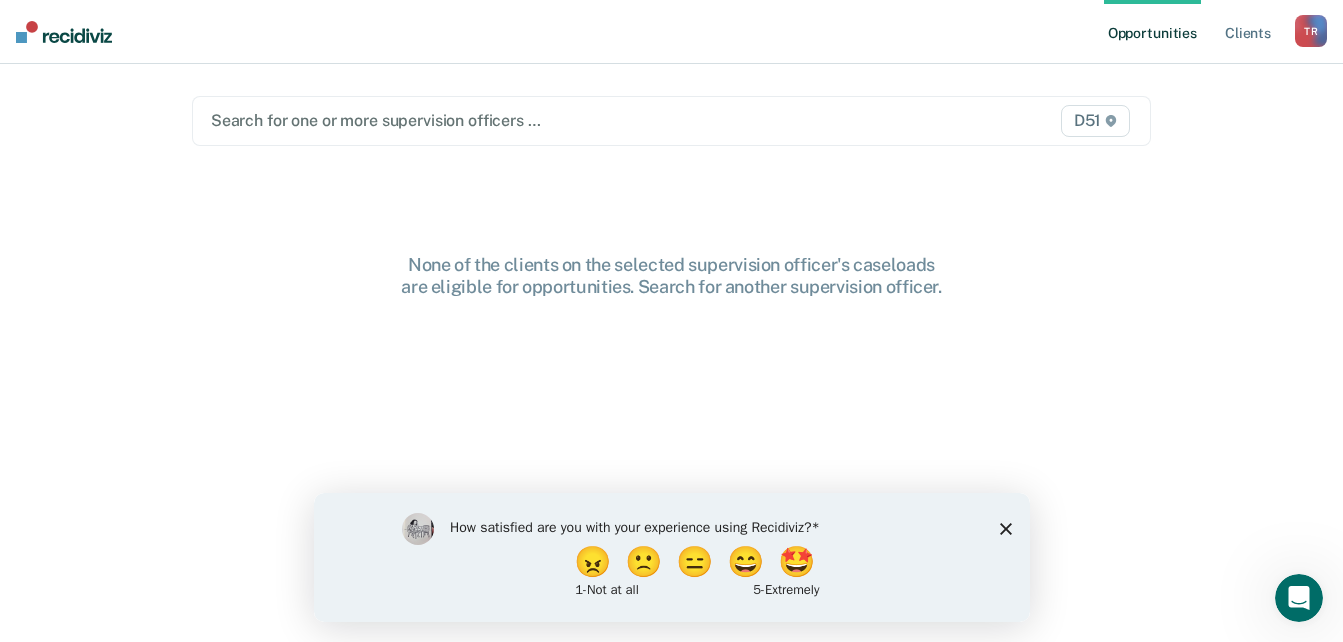 click 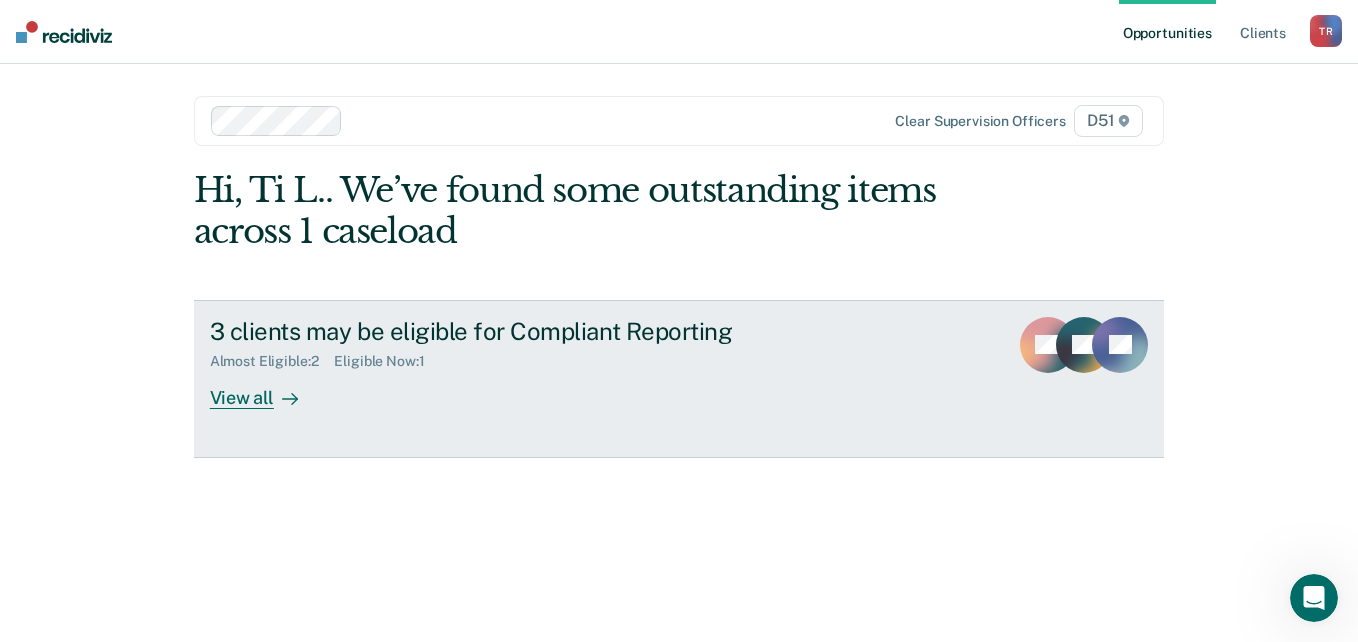click on "View all" at bounding box center [266, 389] 